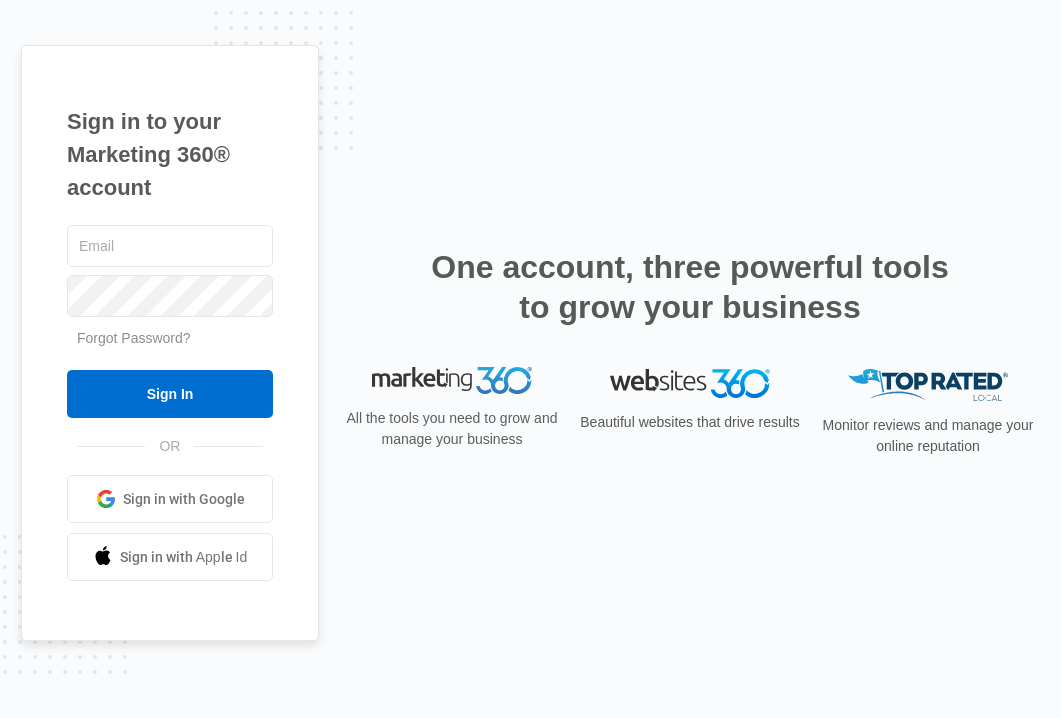 scroll, scrollTop: 0, scrollLeft: 0, axis: both 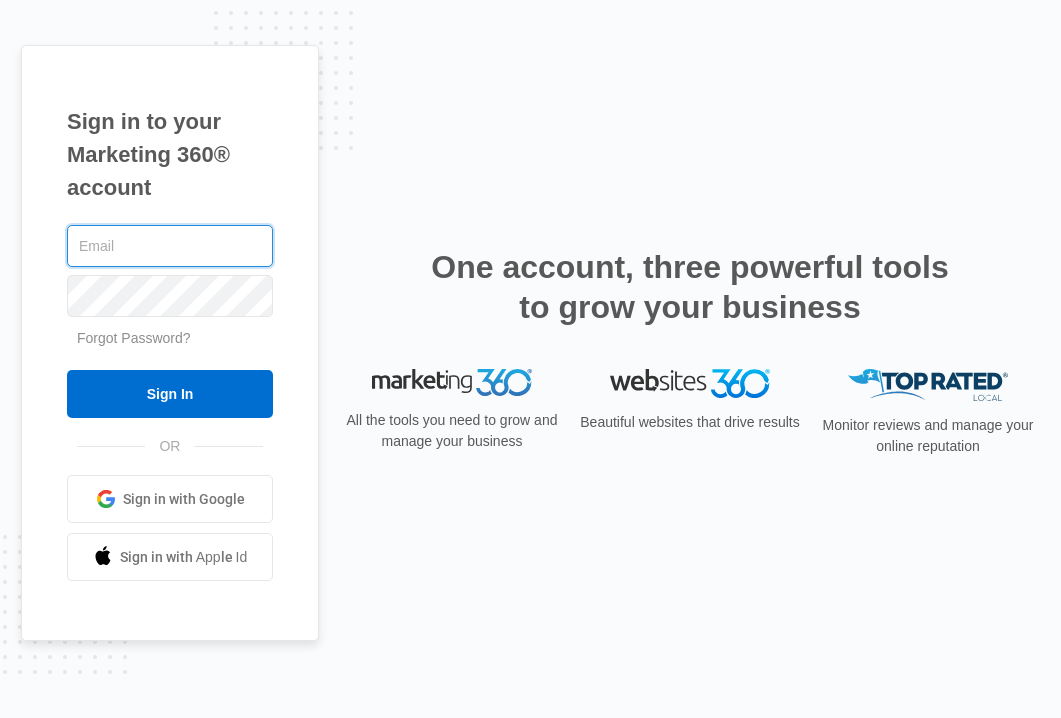 click at bounding box center (170, 246) 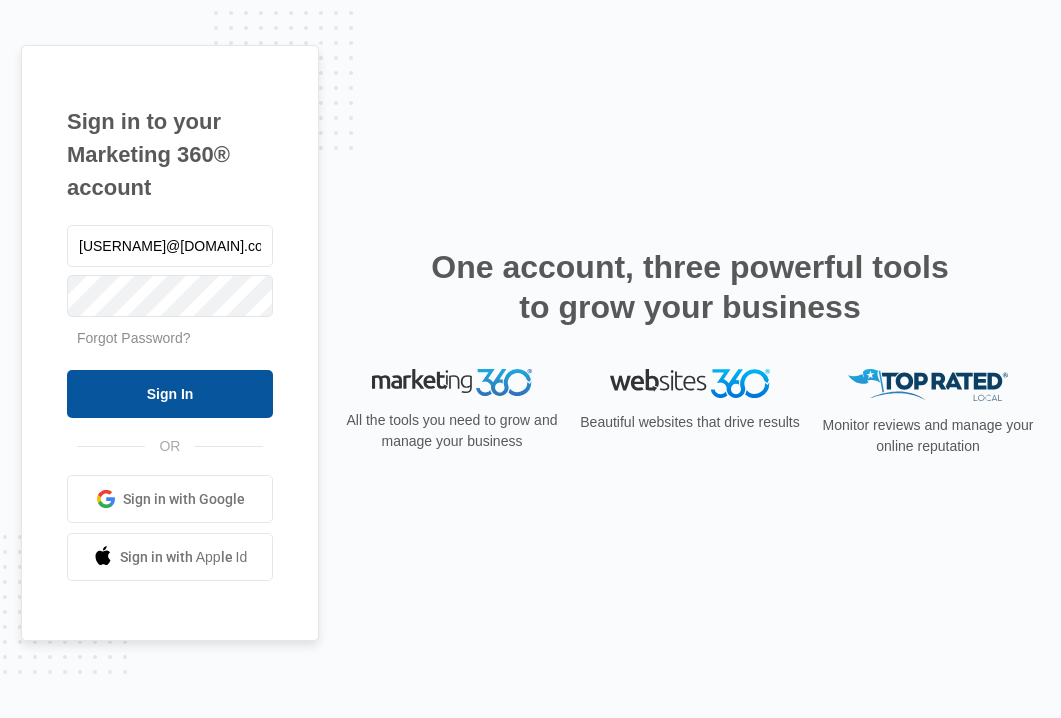 click on "Sign In" at bounding box center (170, 394) 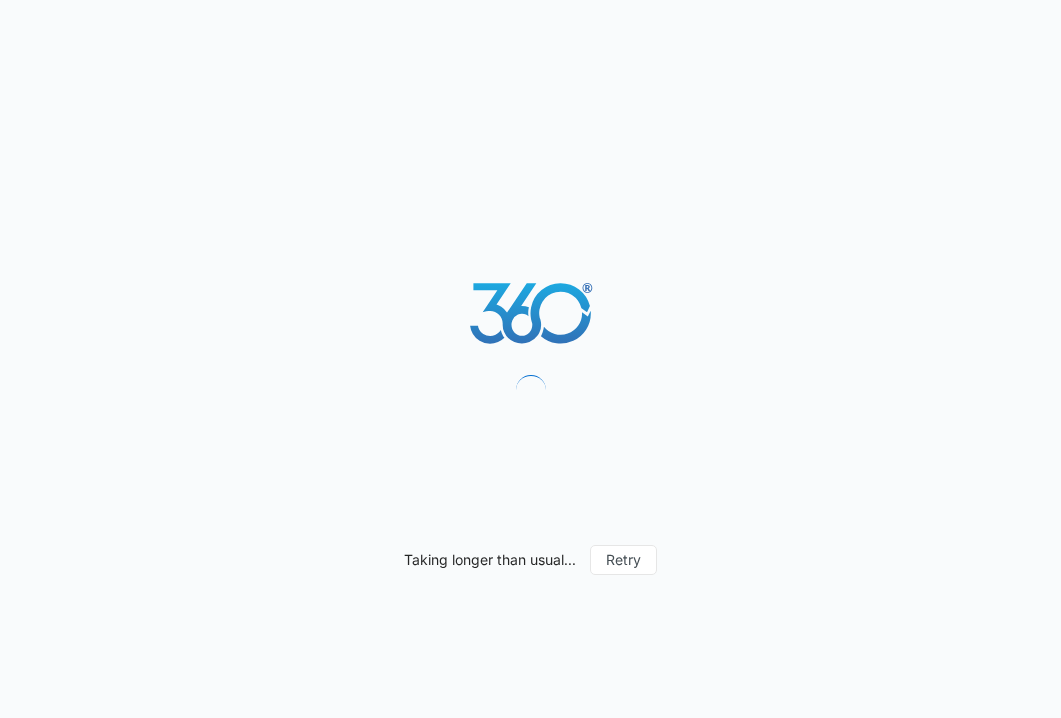 scroll, scrollTop: 0, scrollLeft: 0, axis: both 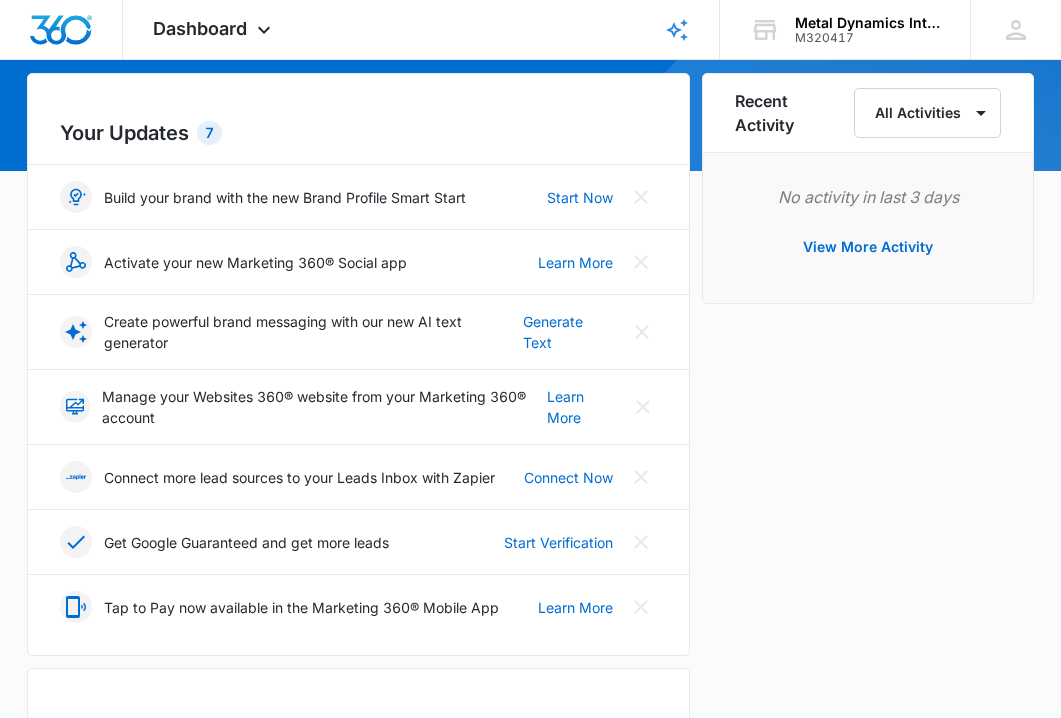 click on "Manage your Websites 360® website from your Marketing 360® account" at bounding box center [324, 407] 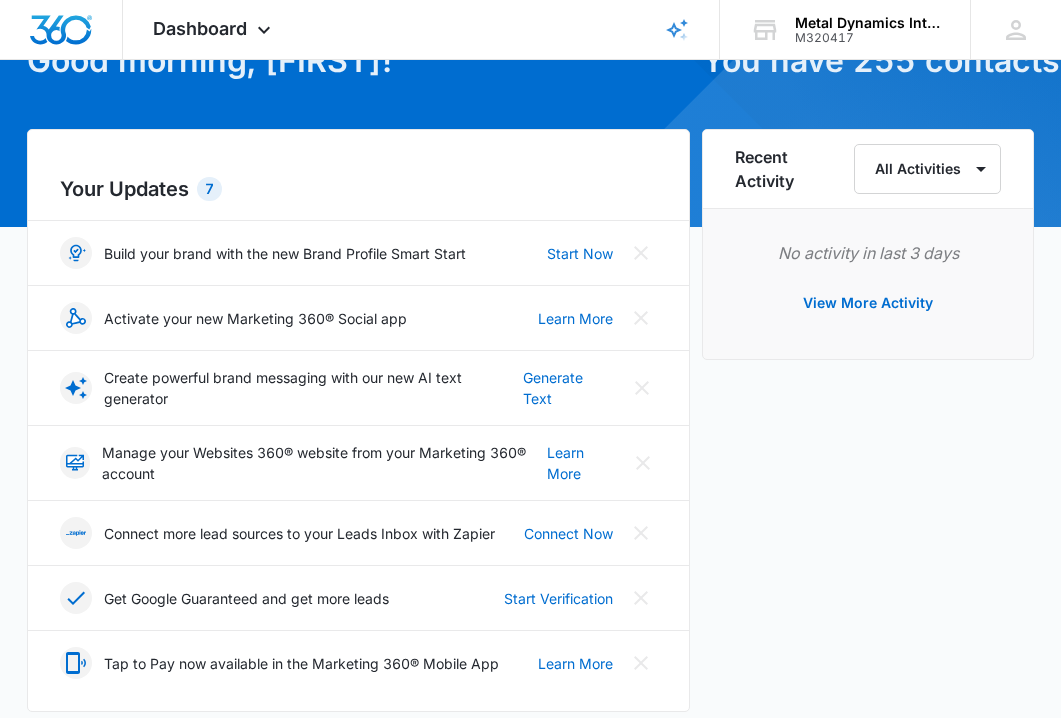 scroll, scrollTop: 105, scrollLeft: 0, axis: vertical 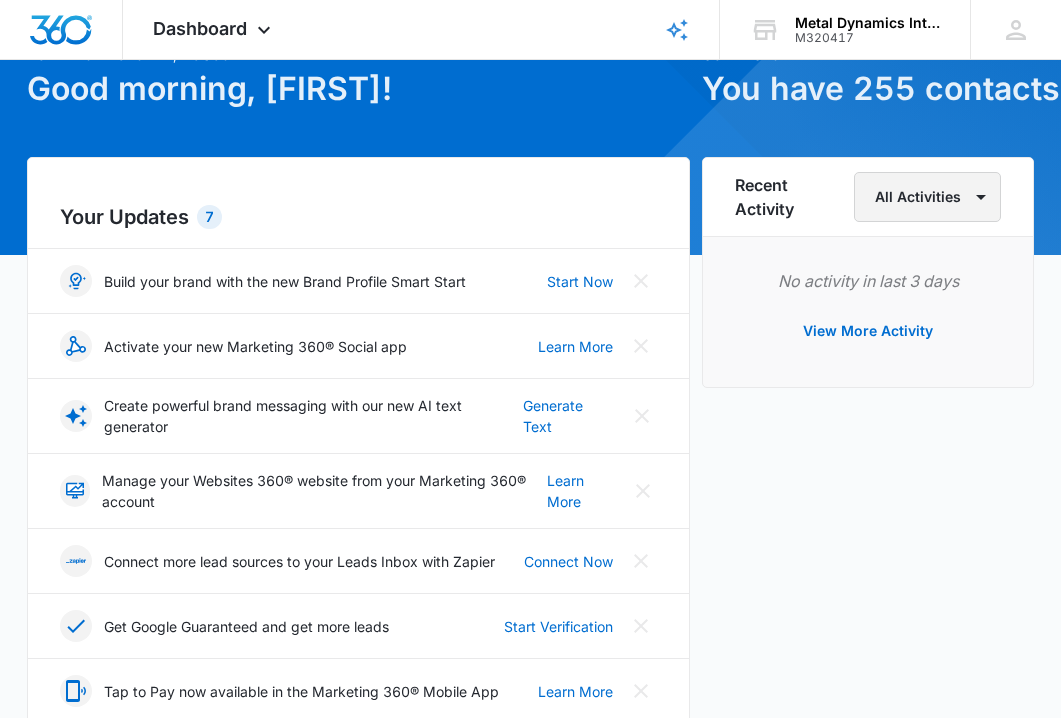 click on "All Activities" at bounding box center (928, 197) 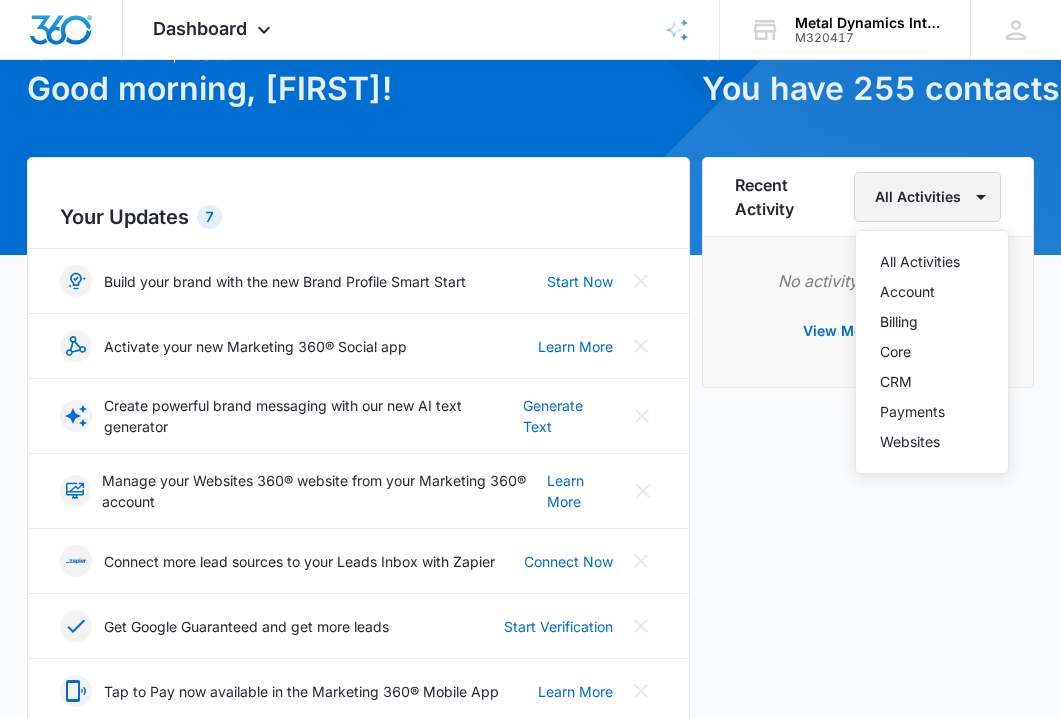 click on "All Activities" at bounding box center (928, 197) 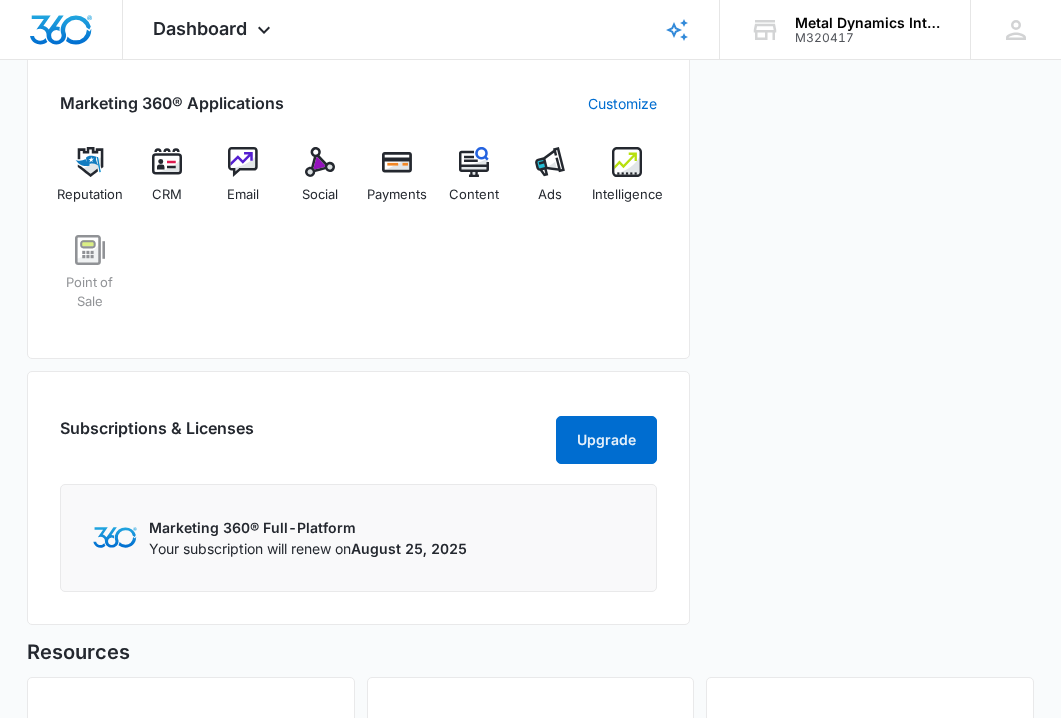 scroll, scrollTop: 814, scrollLeft: 0, axis: vertical 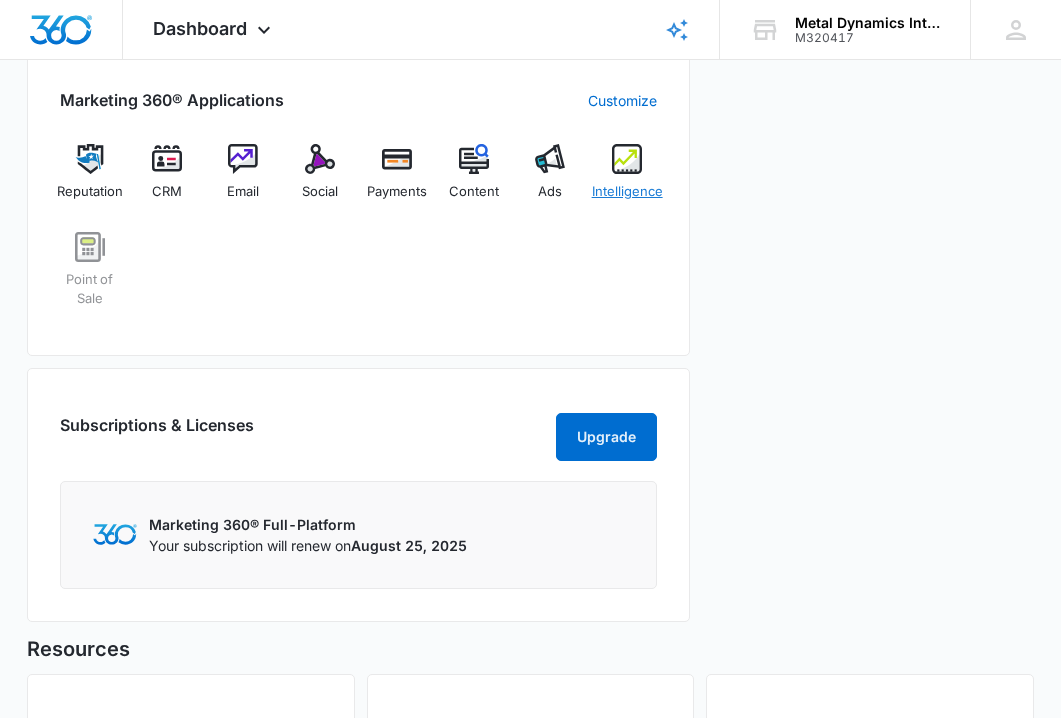 click at bounding box center (627, 159) 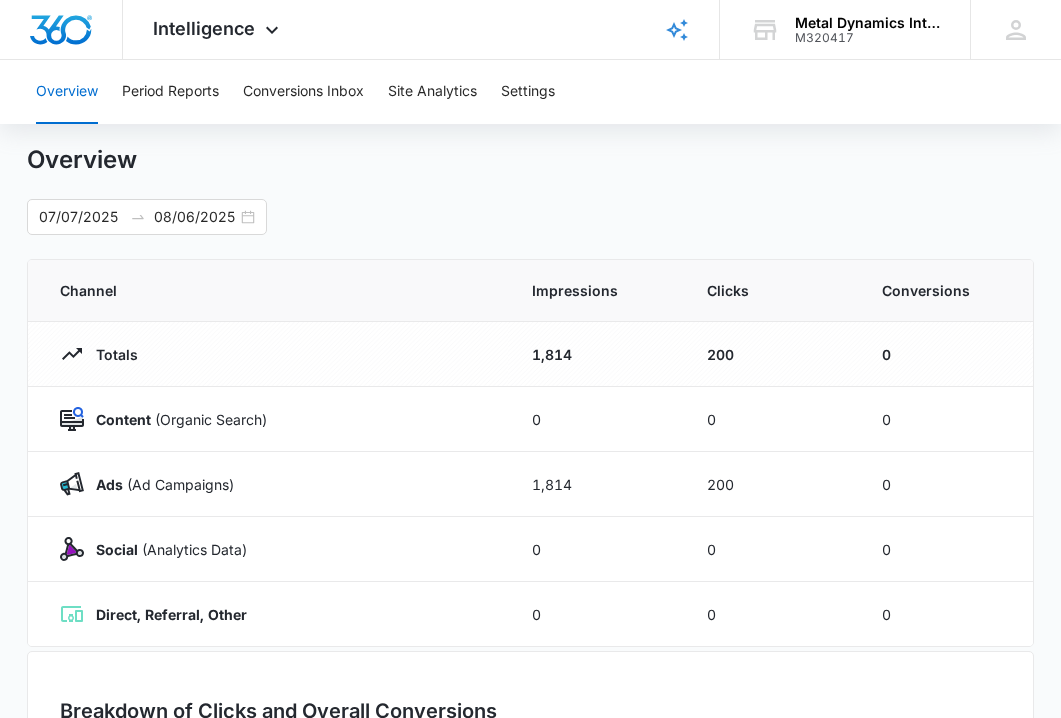 scroll, scrollTop: 0, scrollLeft: 0, axis: both 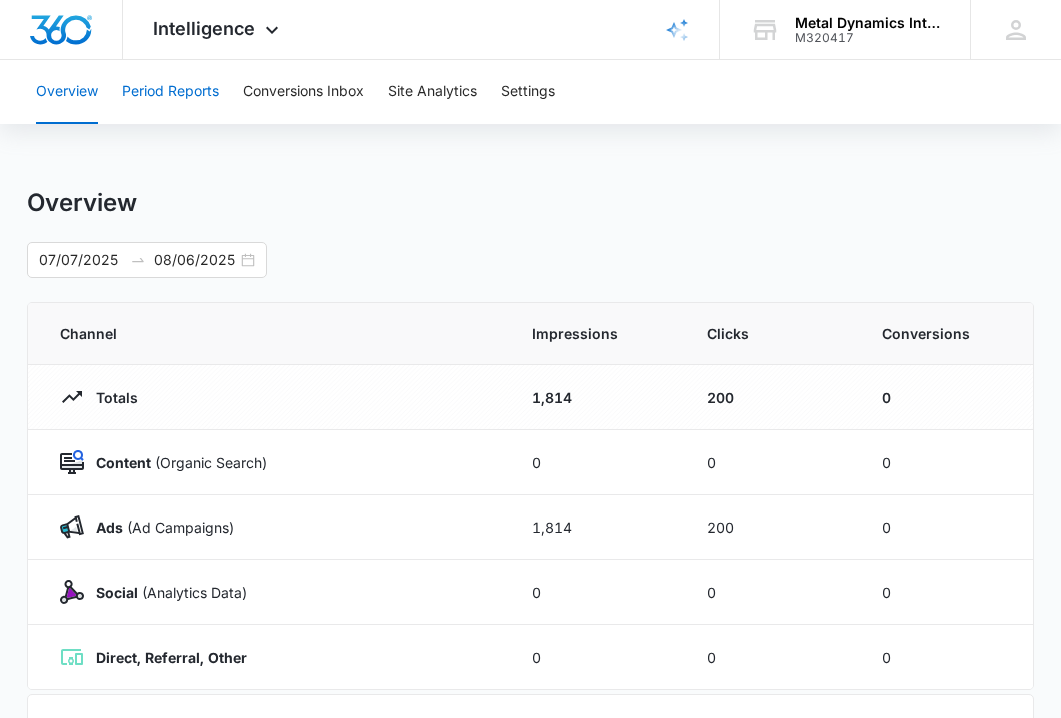 click on "Period Reports" at bounding box center (170, 92) 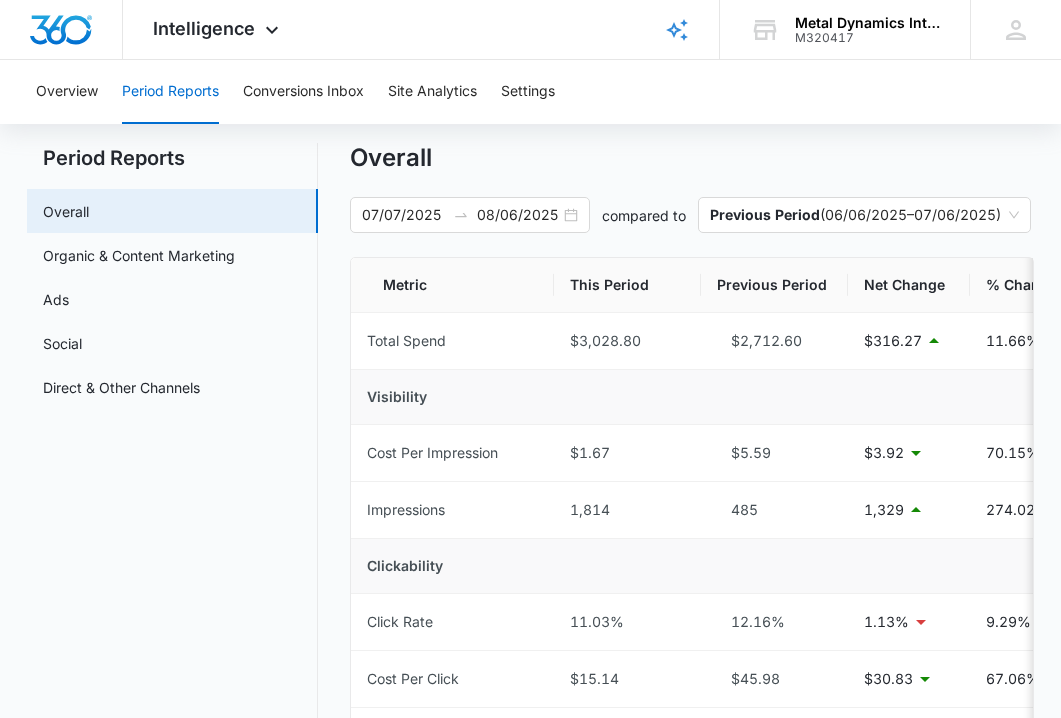scroll, scrollTop: 57, scrollLeft: 0, axis: vertical 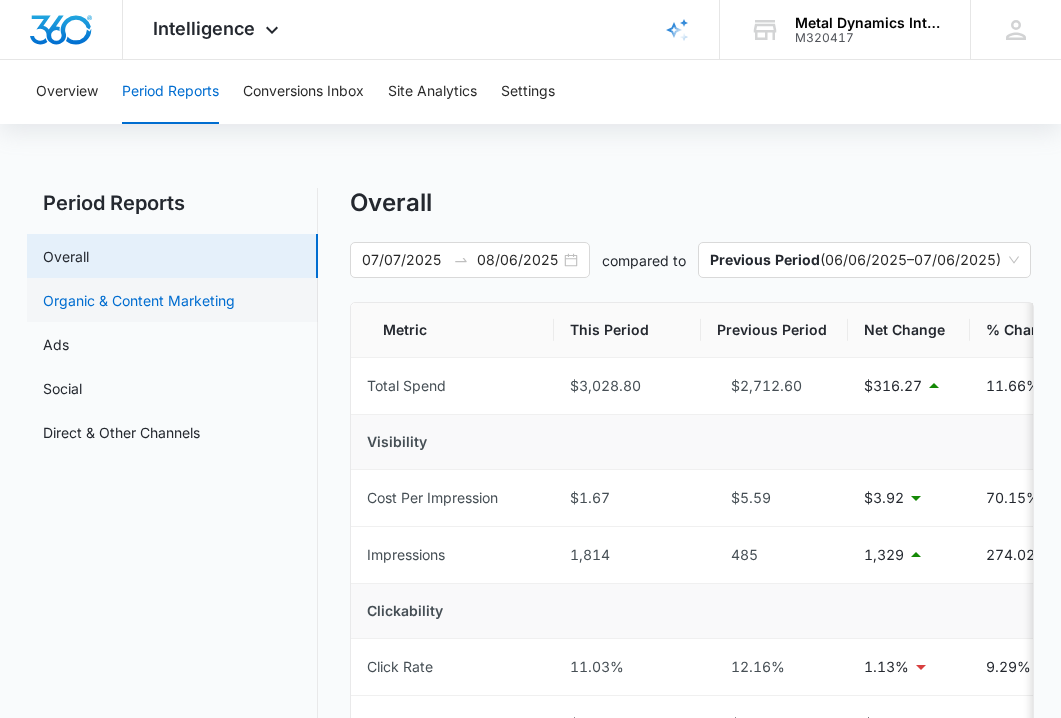 click on "Organic & Content Marketing" at bounding box center (139, 300) 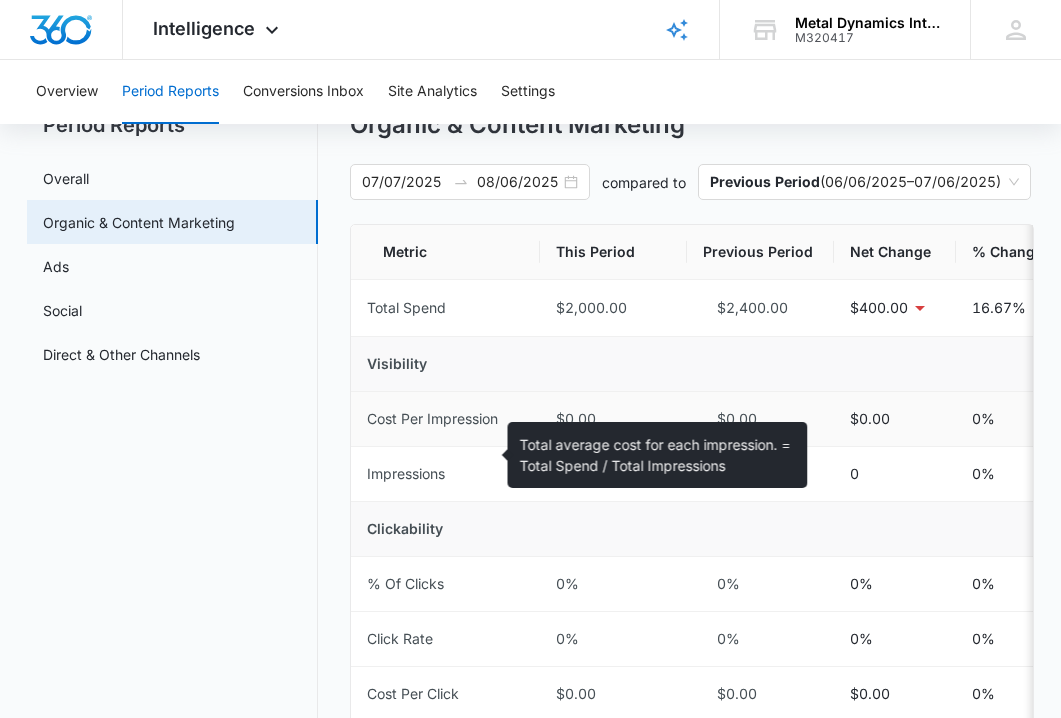scroll, scrollTop: 85, scrollLeft: 0, axis: vertical 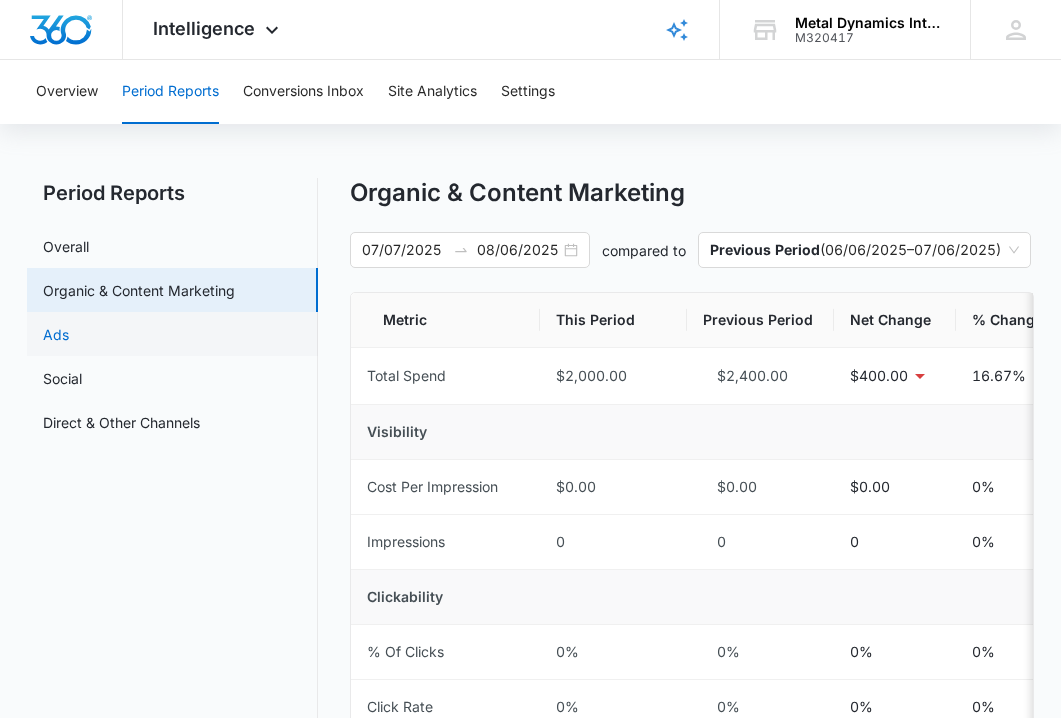 click on "Ads" at bounding box center (56, 334) 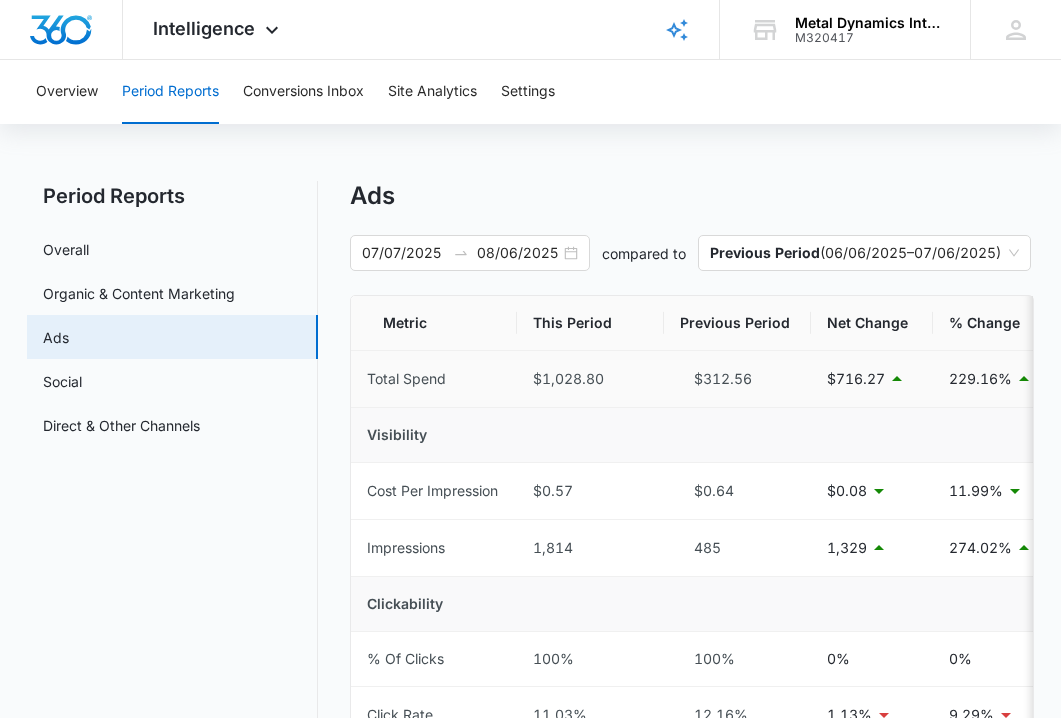 scroll, scrollTop: 0, scrollLeft: 0, axis: both 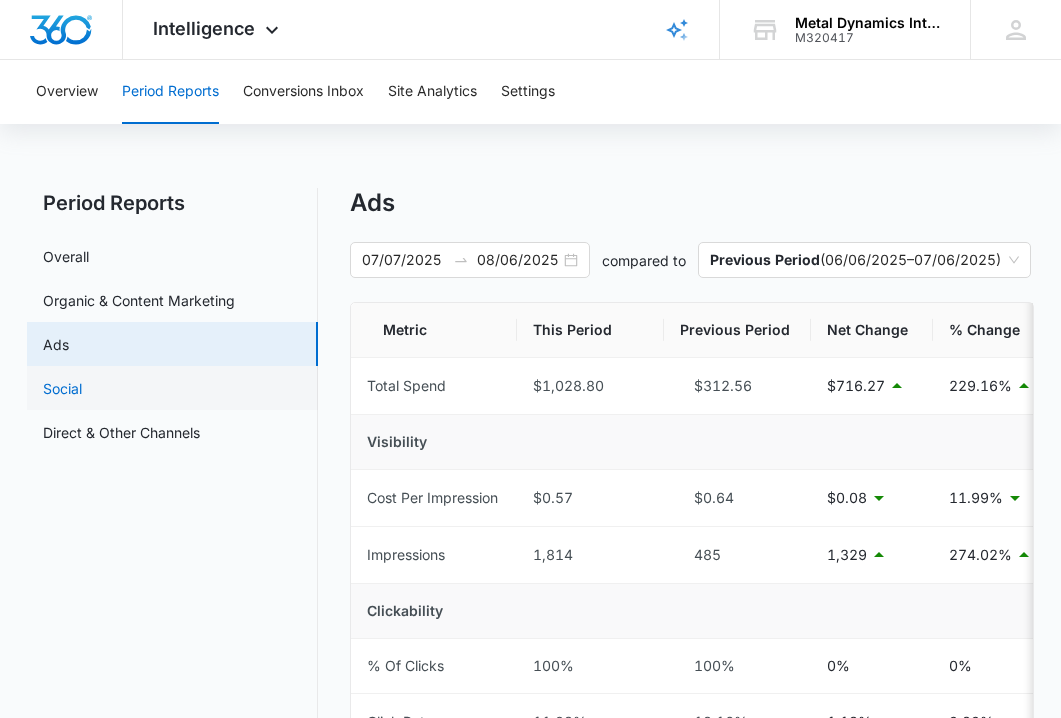 click on "Social" at bounding box center (62, 388) 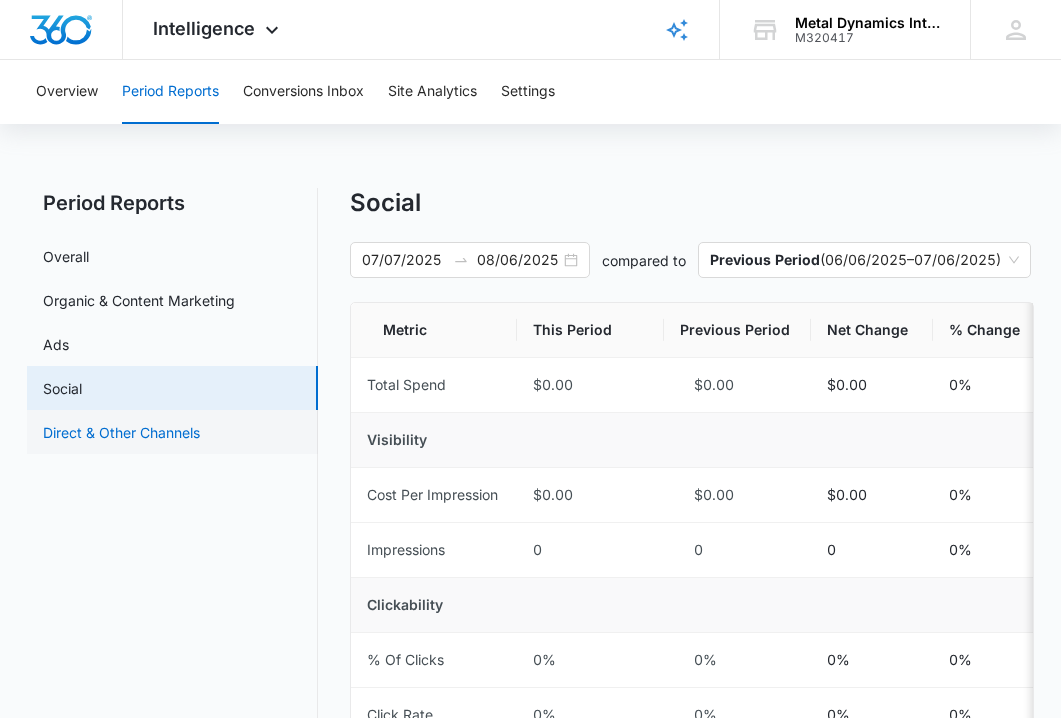 click on "Direct & Other Channels" at bounding box center [121, 432] 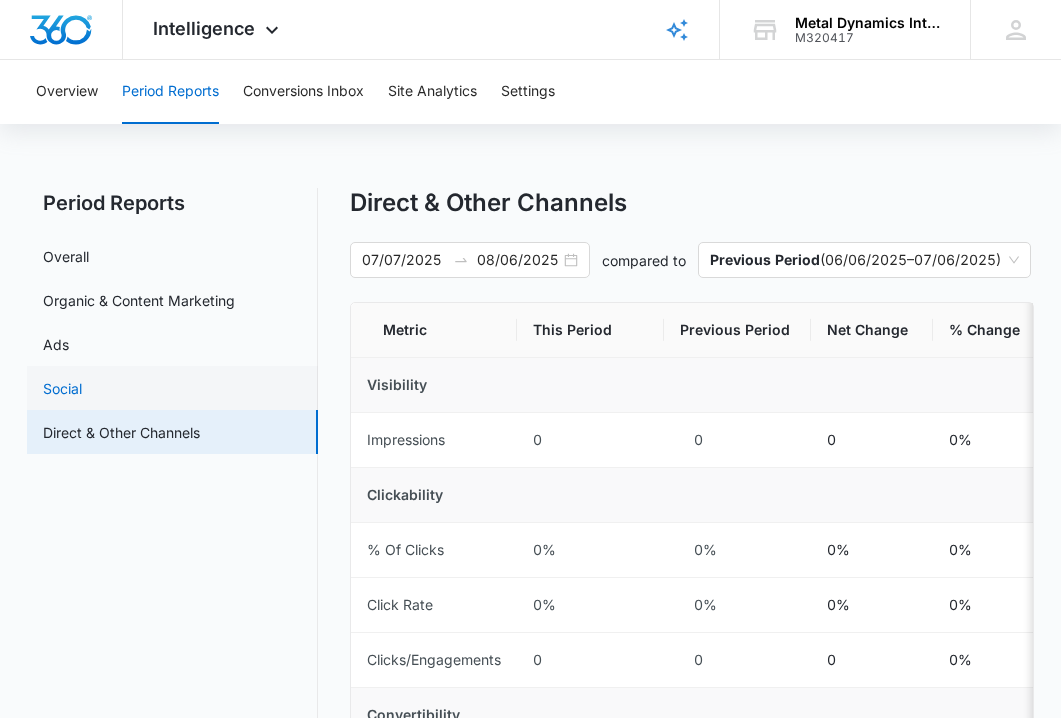 click on "Social" at bounding box center (62, 388) 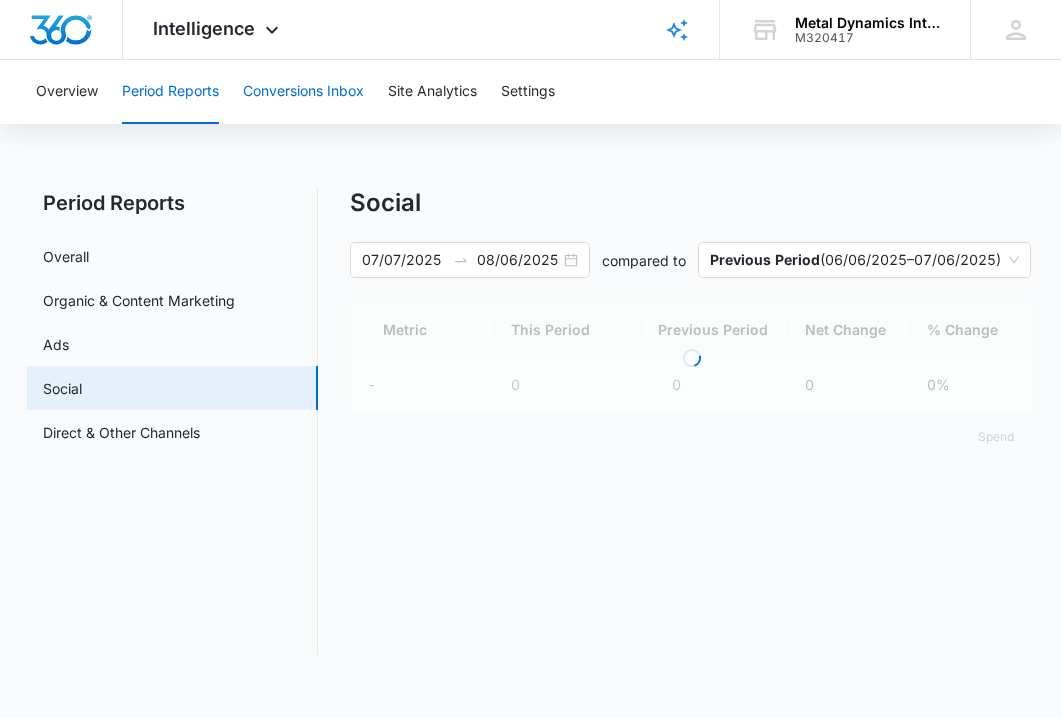 click on "Conversions Inbox" at bounding box center (303, 92) 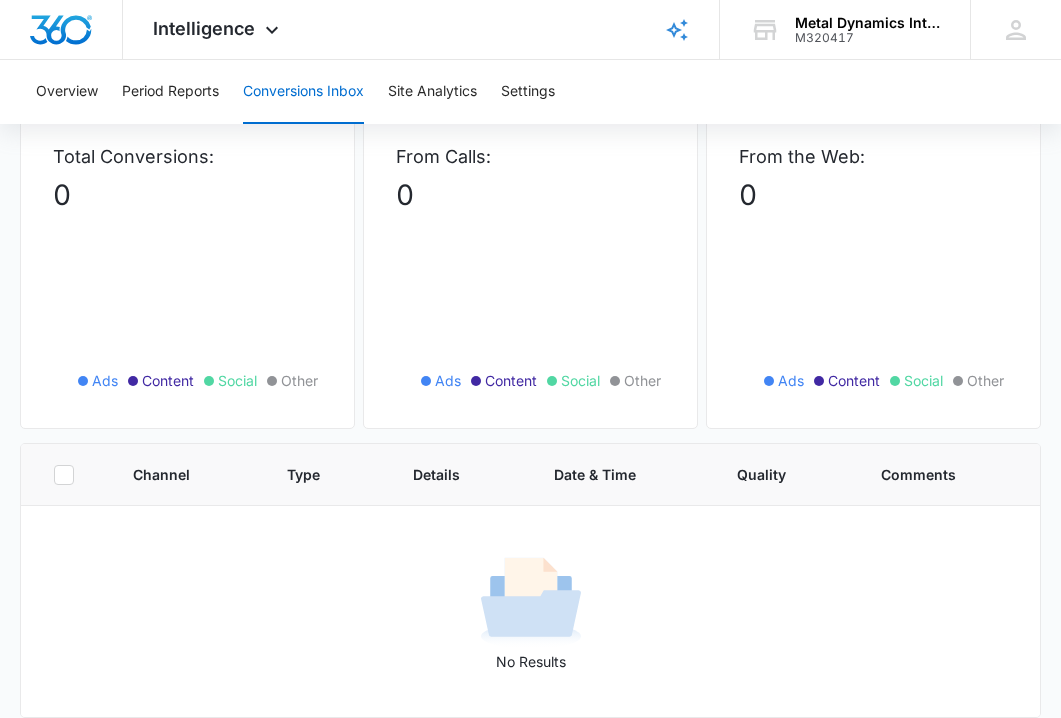 scroll, scrollTop: 0, scrollLeft: 0, axis: both 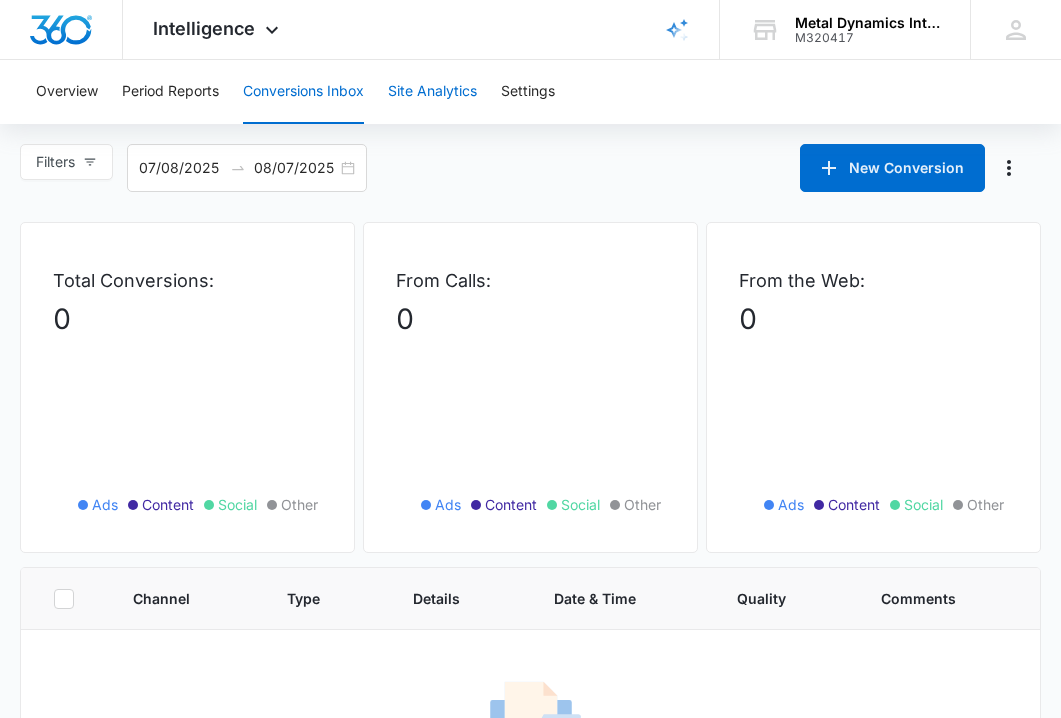 click on "Site Analytics" at bounding box center (432, 92) 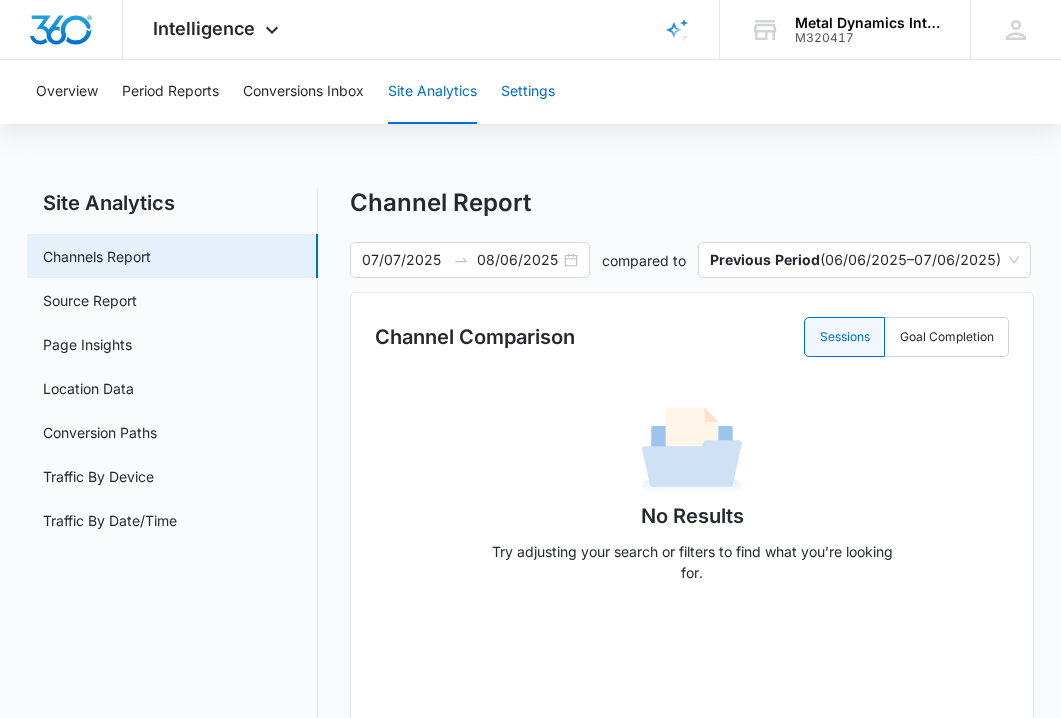 click on "Settings" at bounding box center [528, 92] 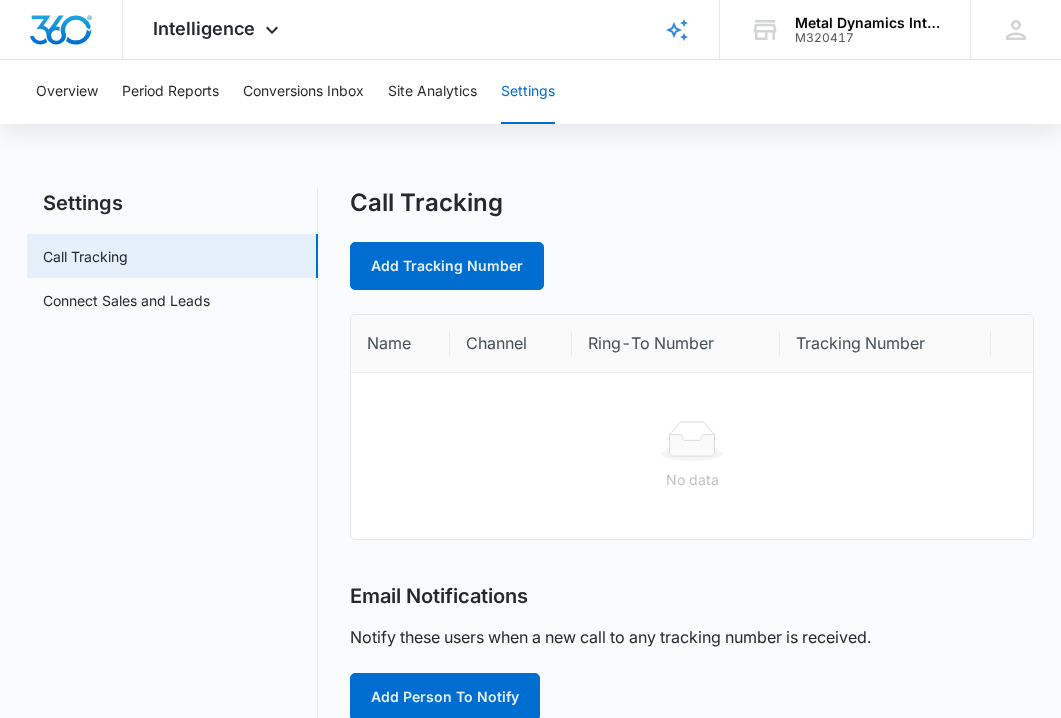 click on "Overview Period Reports Conversions Inbox Site Analytics Settings" at bounding box center (530, 92) 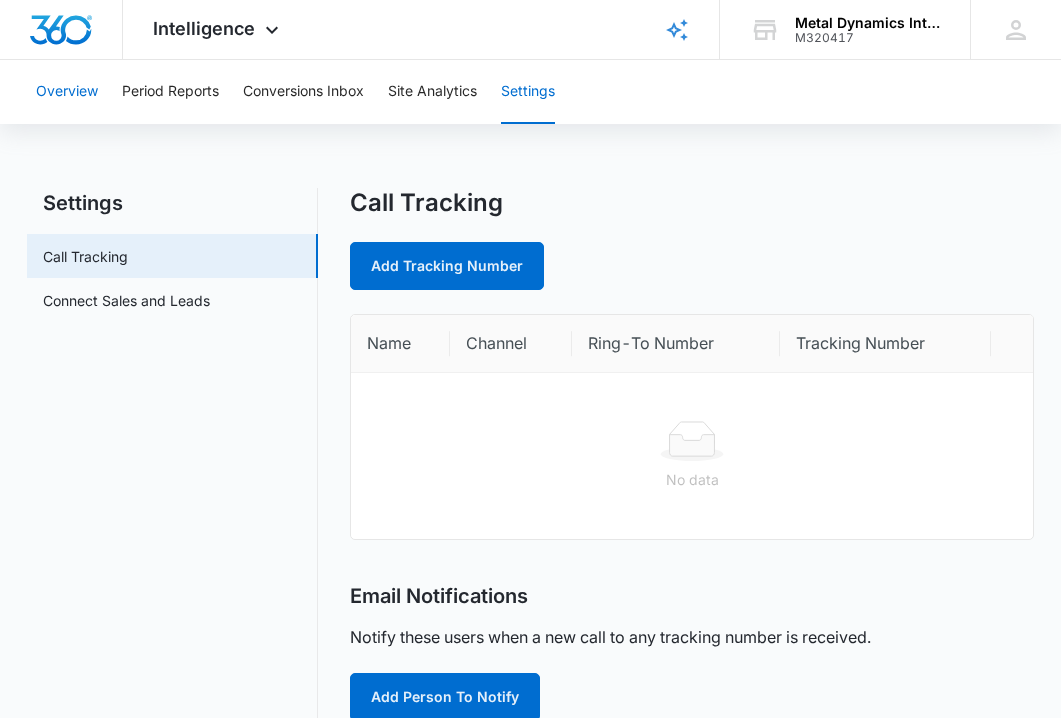 click on "Overview" at bounding box center (67, 92) 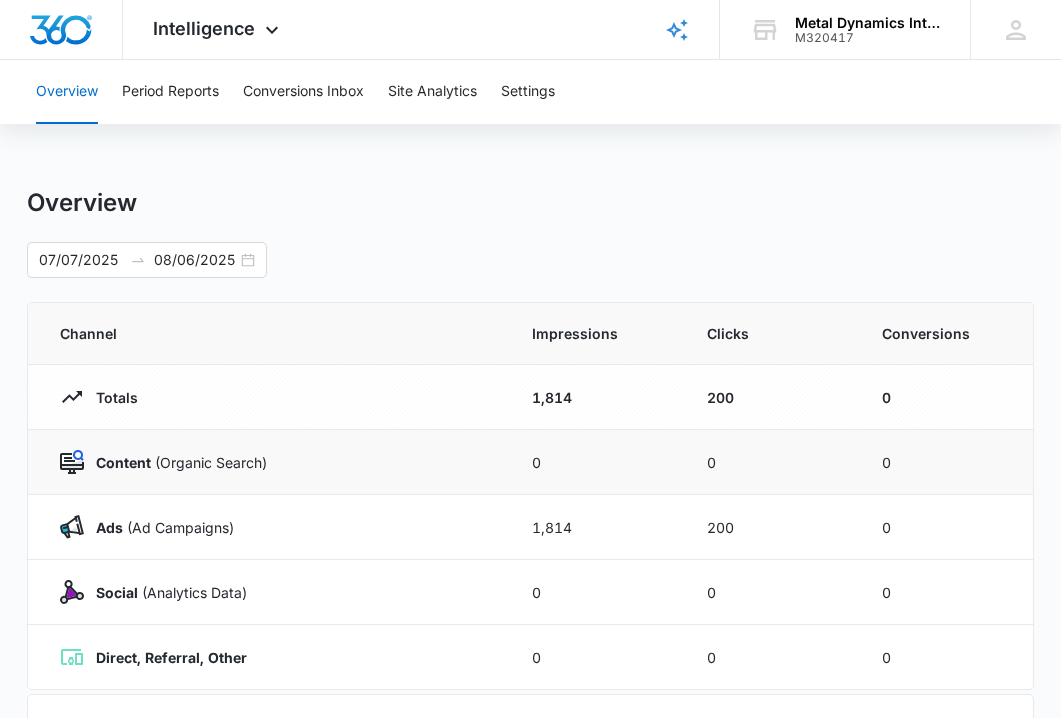 click on "Content" at bounding box center (123, 462) 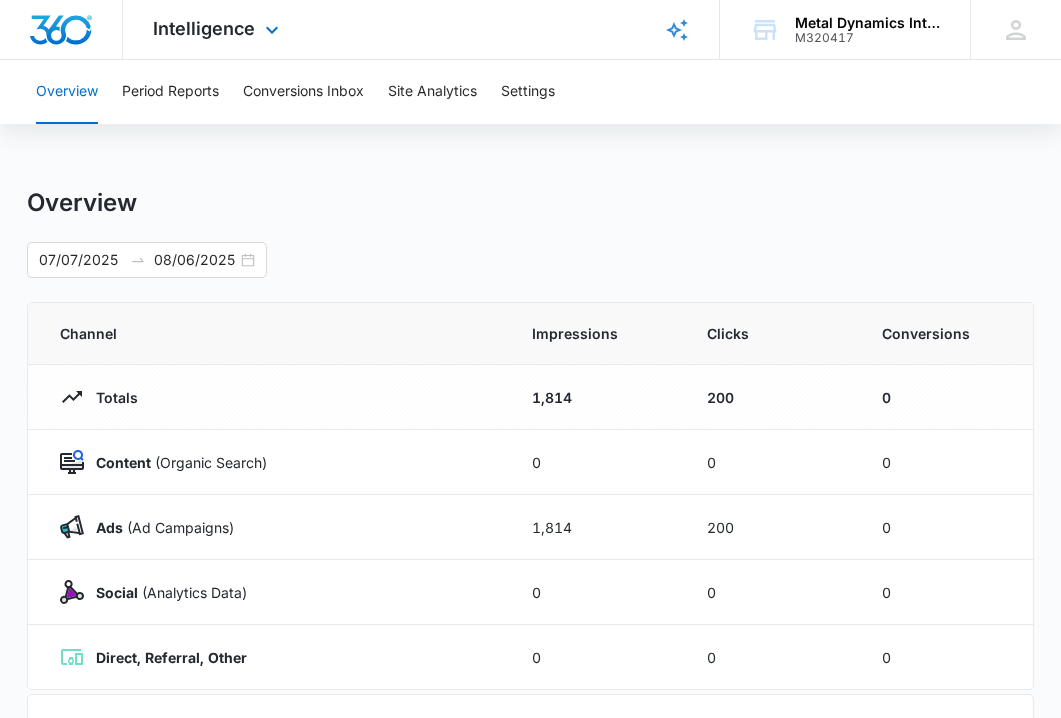 click at bounding box center [61, 30] 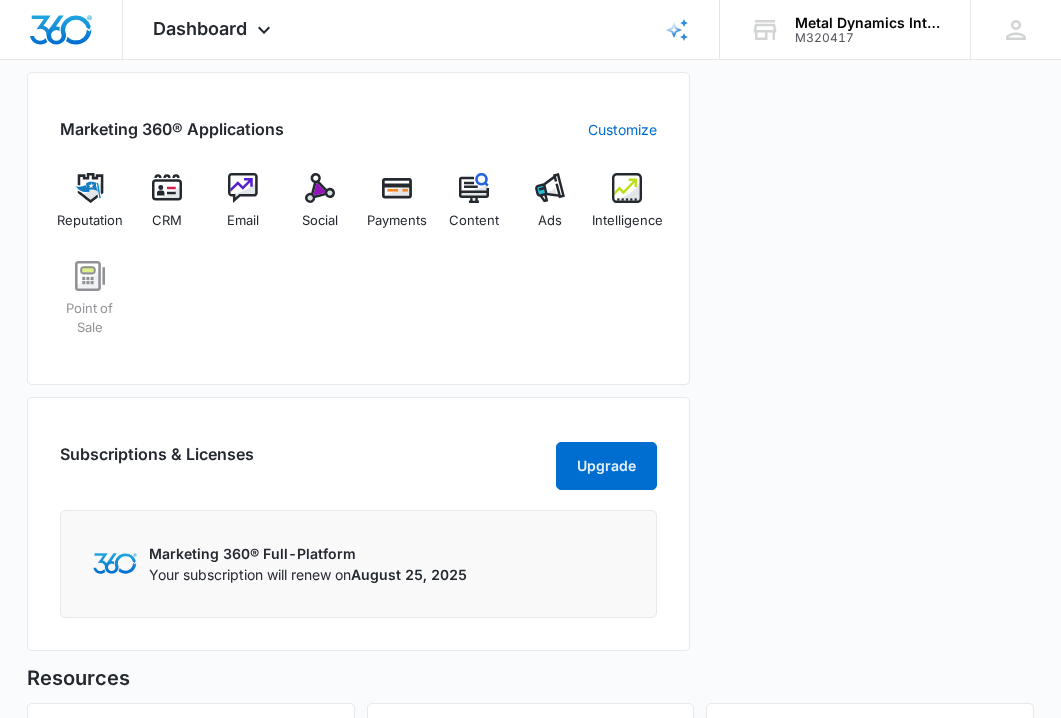 scroll, scrollTop: 788, scrollLeft: 0, axis: vertical 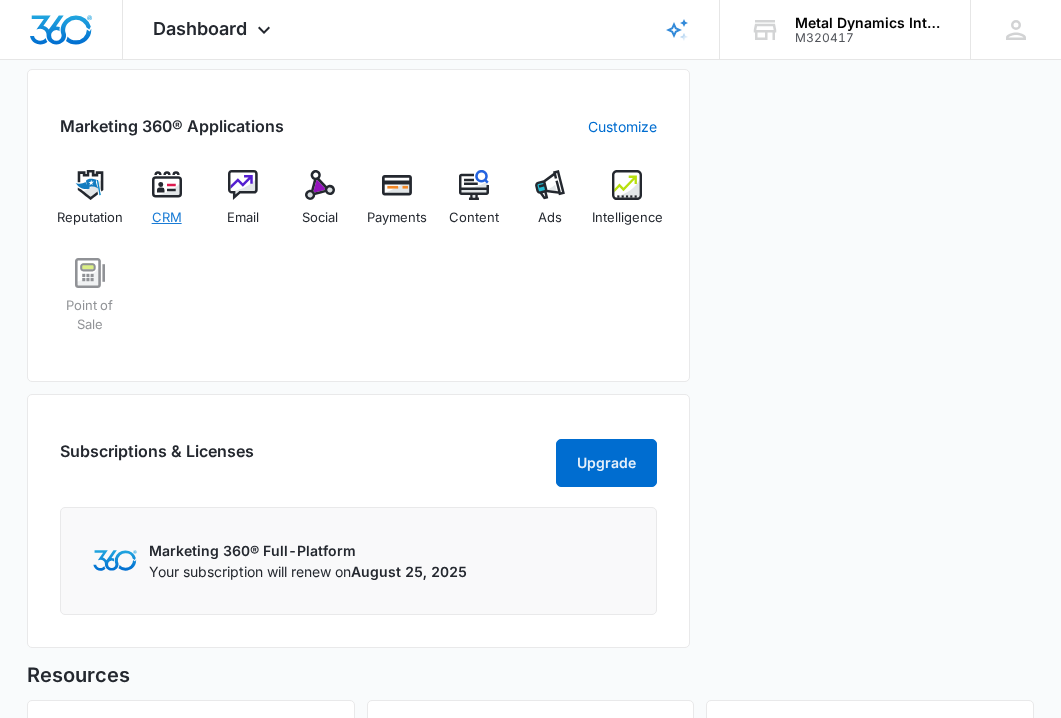click at bounding box center [167, 185] 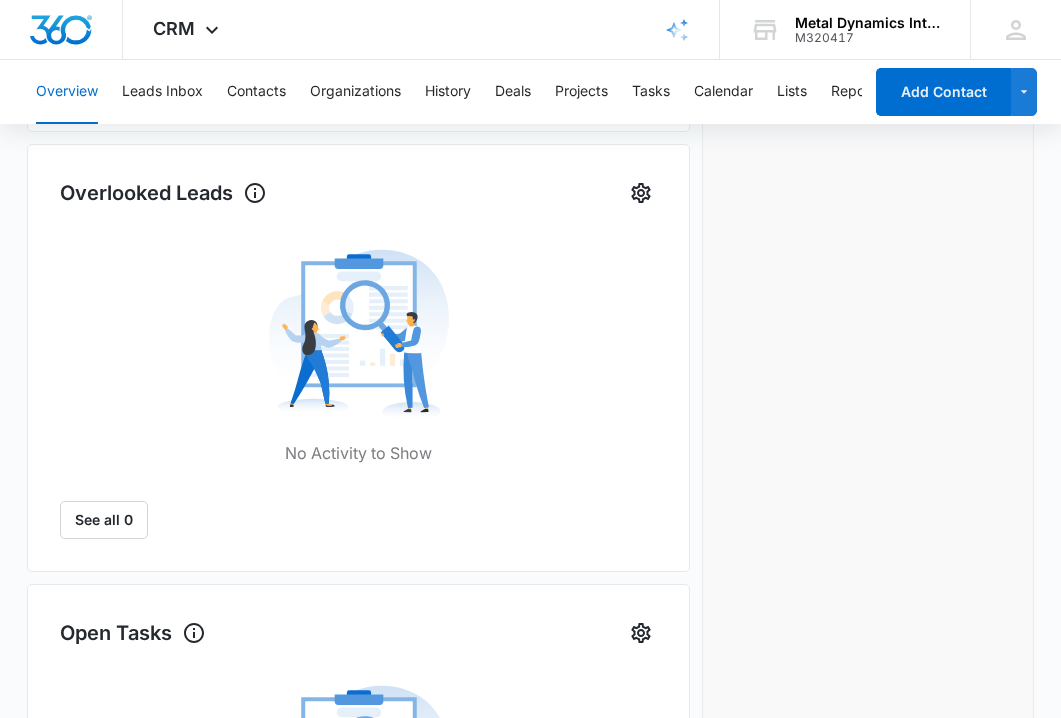 scroll, scrollTop: 569, scrollLeft: 0, axis: vertical 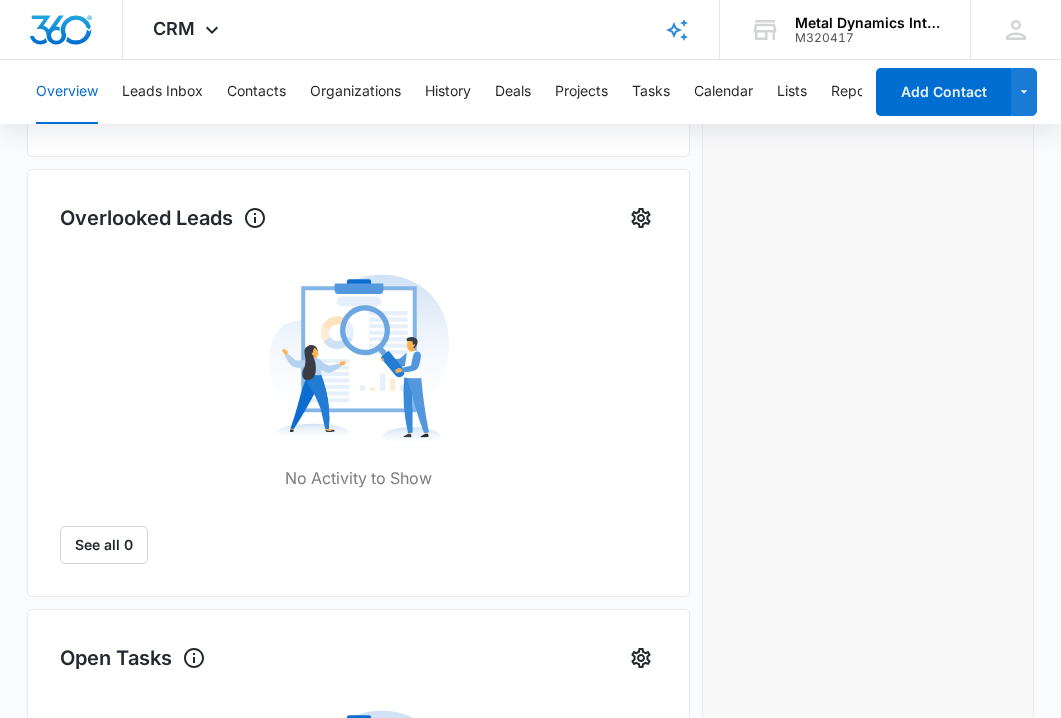 click on "Lead Sources View Report Last 7 days 0 Submissions Source Submissions % No Activity to Show Set-up forms, call tracking or LSA sources to receive new lead submissions. Overlooked Leads Name Lead age Quick actions No Activity to Show See all 0 Open Tasks       No Activity to Show Assign active tasks  to get started See all 0" at bounding box center [359, 461] 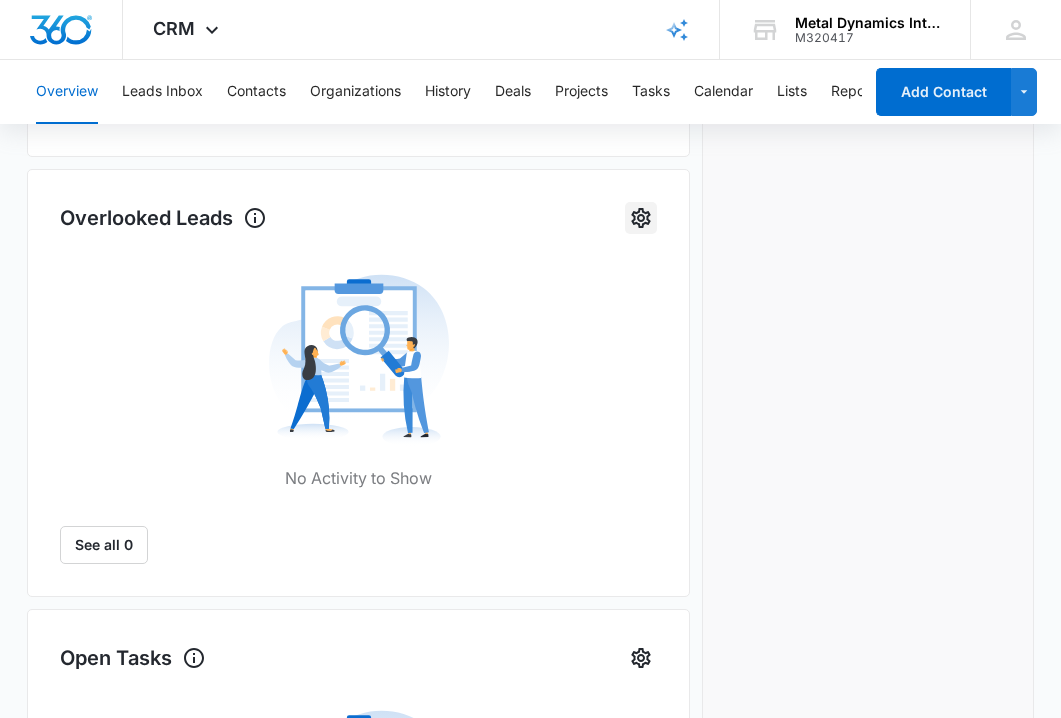 click 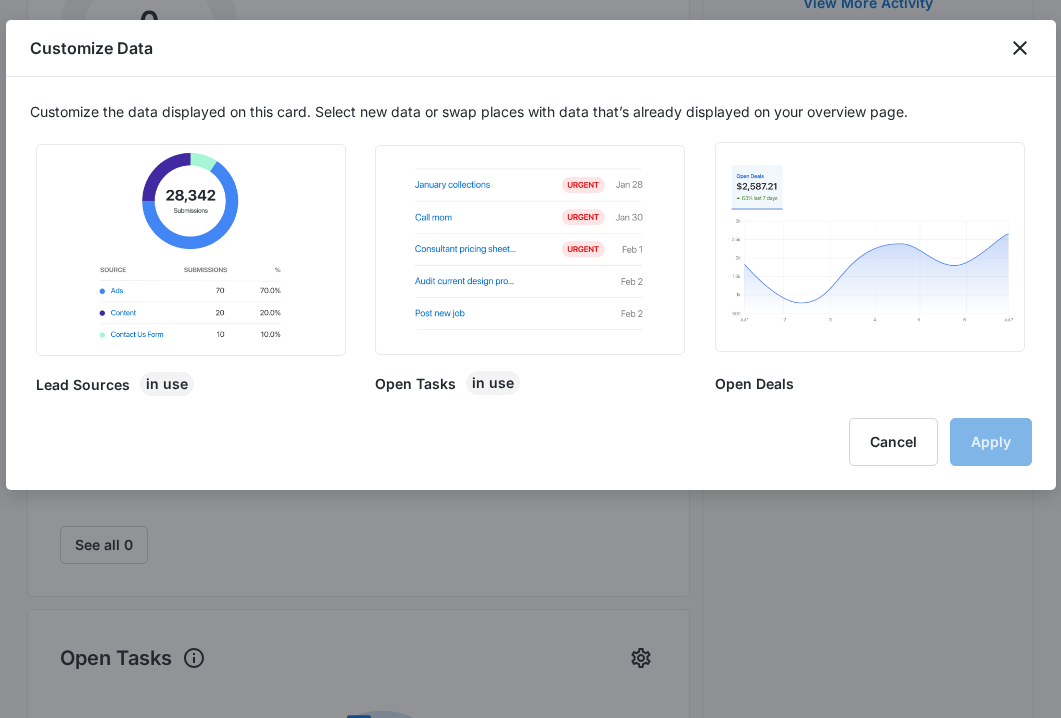 click on "Customize Data" at bounding box center (531, 48) 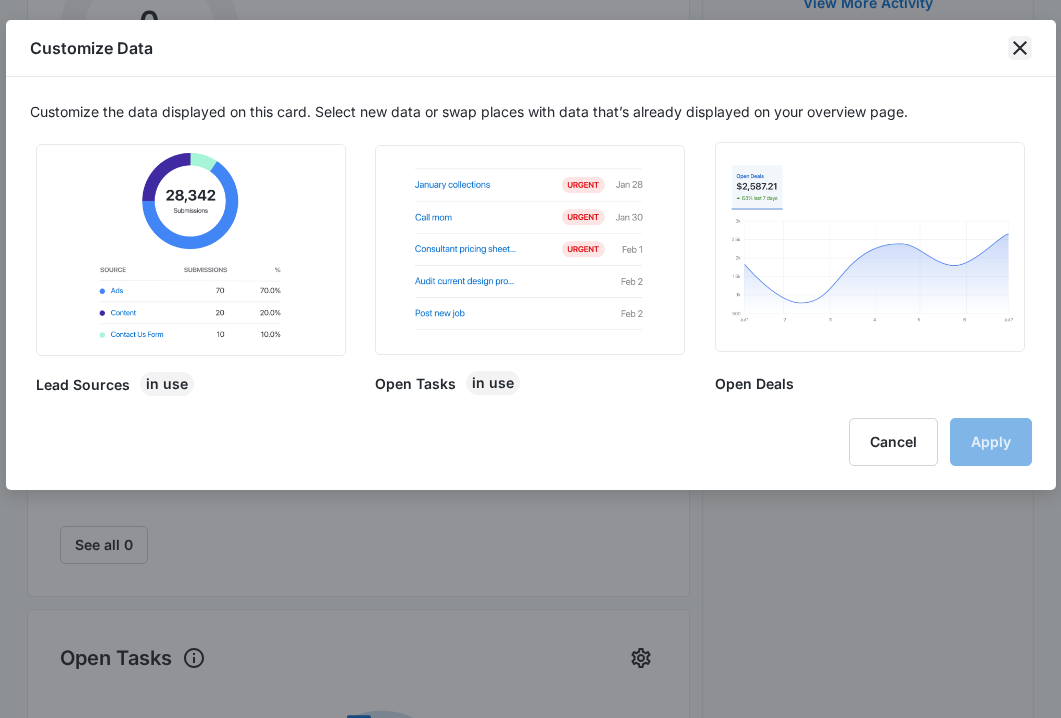 click 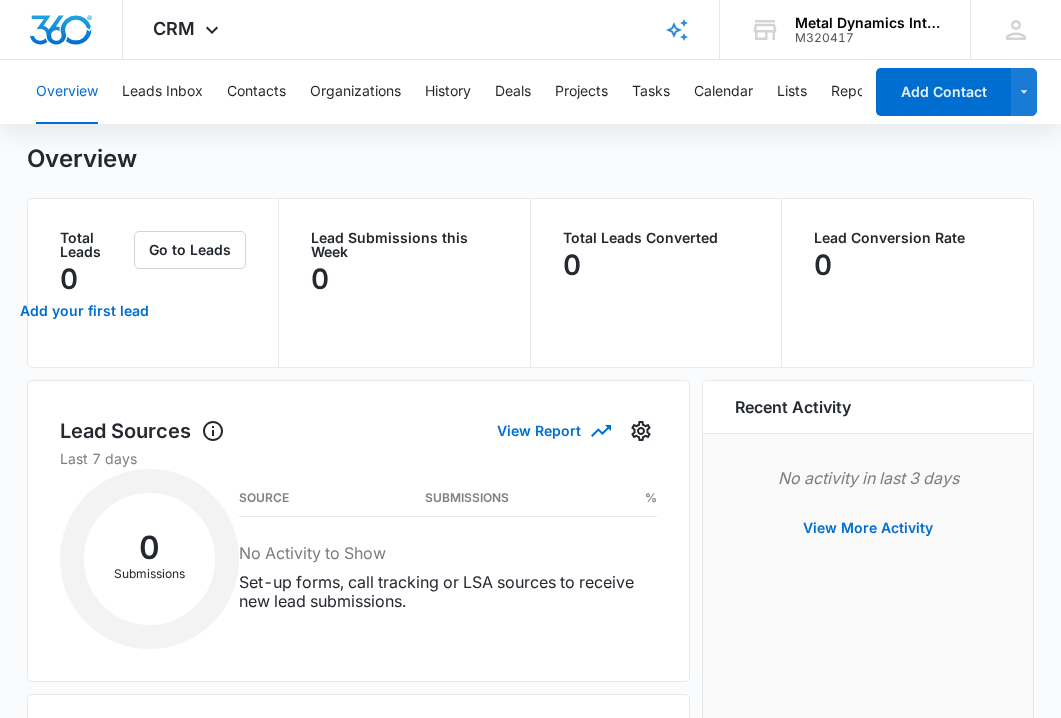 scroll, scrollTop: 13, scrollLeft: 0, axis: vertical 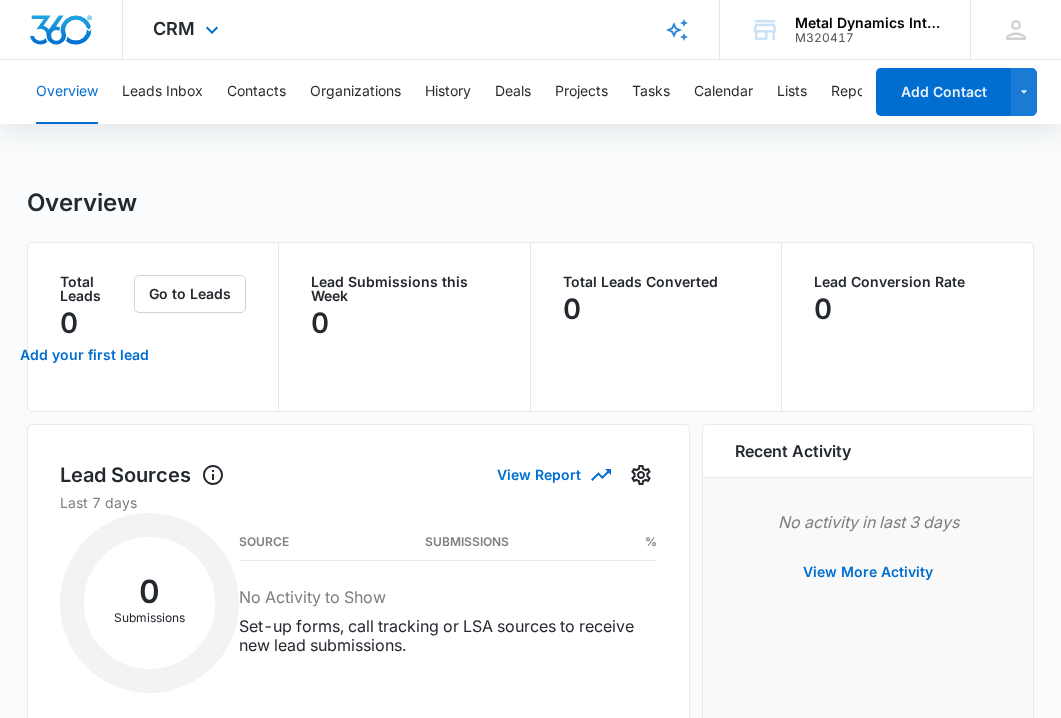click at bounding box center (61, 29) 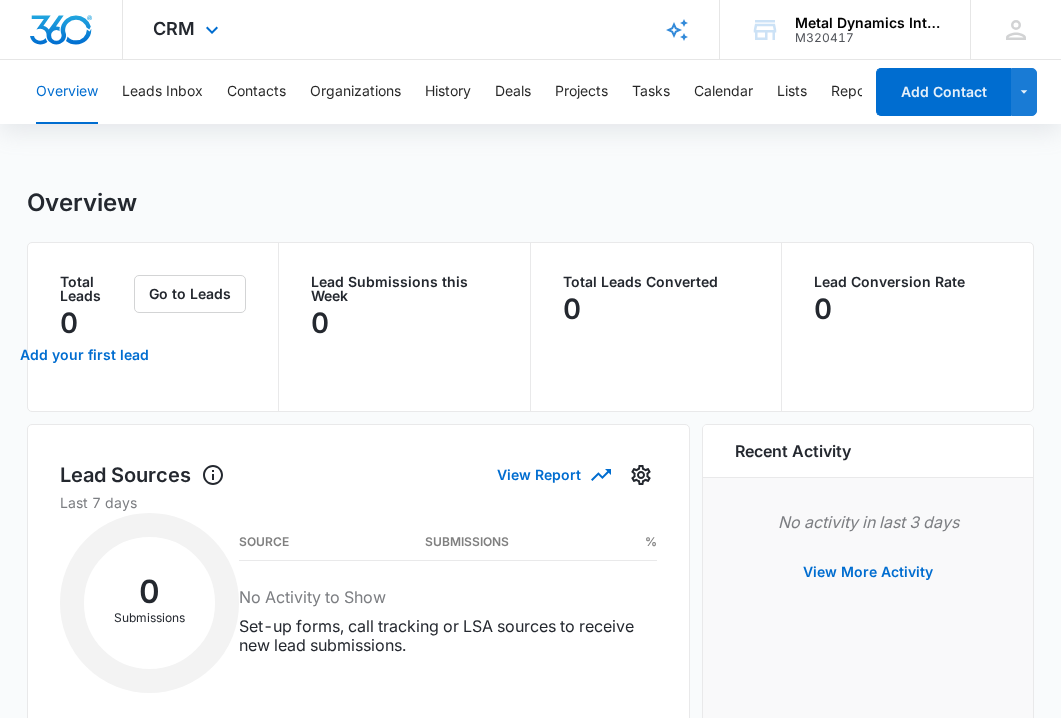 click at bounding box center (61, 30) 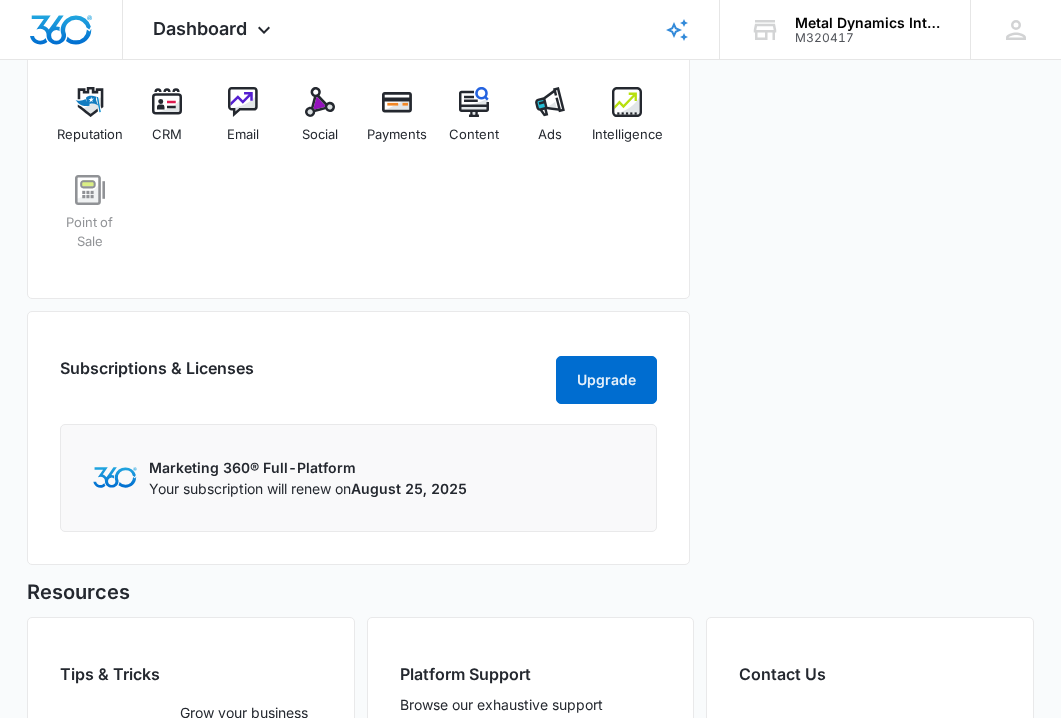 scroll, scrollTop: 865, scrollLeft: 0, axis: vertical 